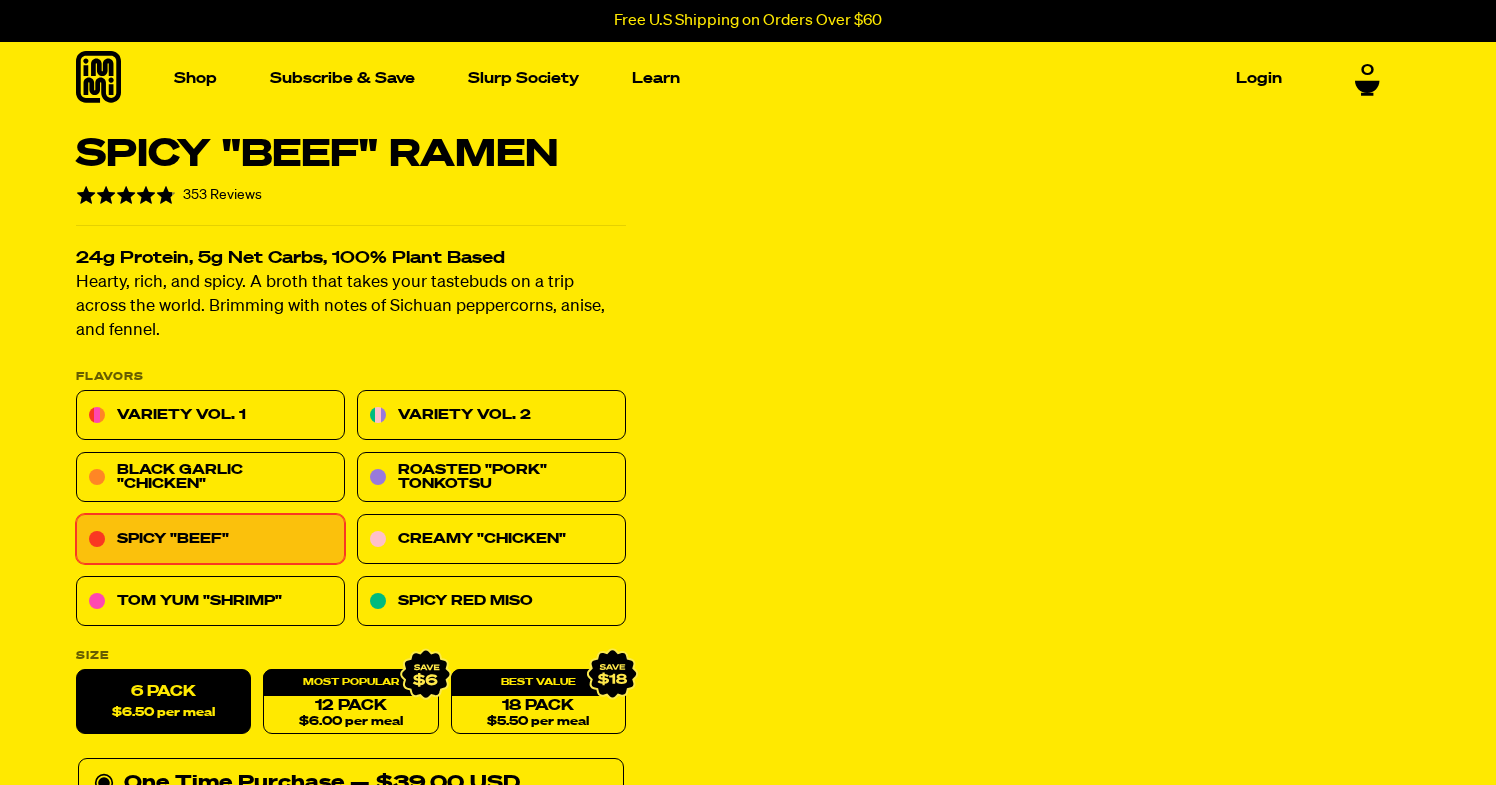 scroll, scrollTop: 0, scrollLeft: 0, axis: both 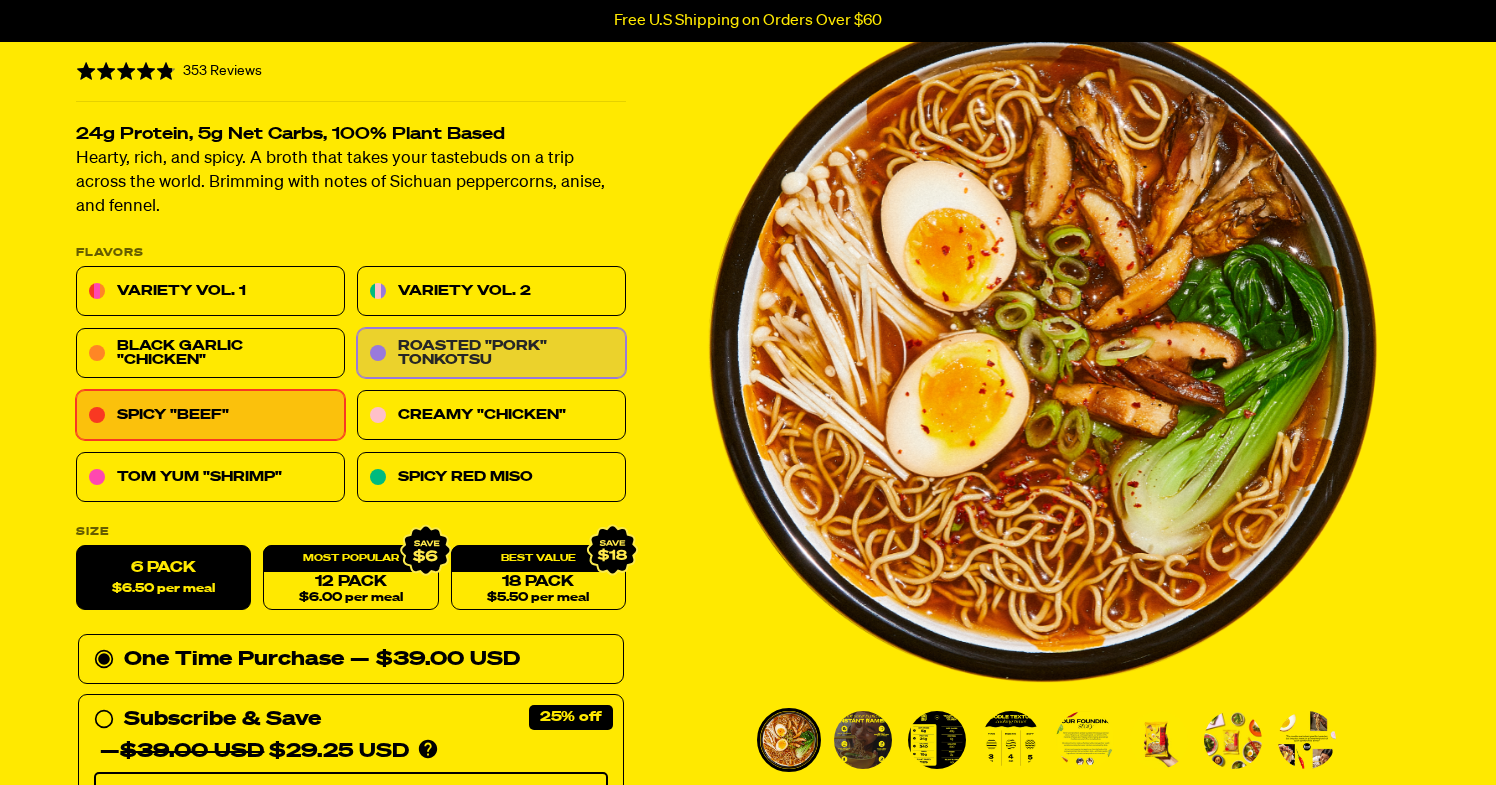 click on "Roasted "Pork" Tonkotsu" at bounding box center [491, 354] 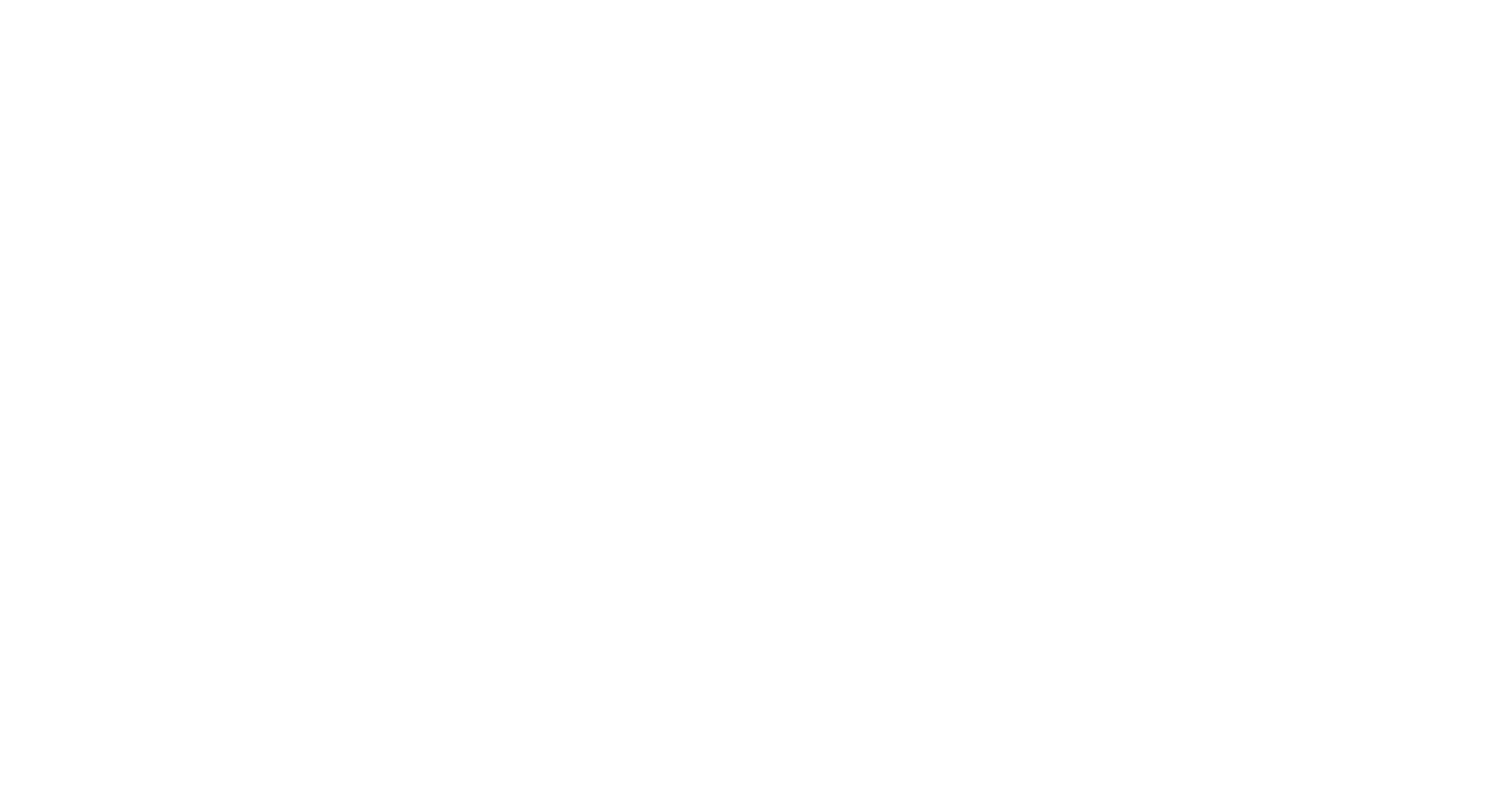 scroll, scrollTop: 0, scrollLeft: 0, axis: both 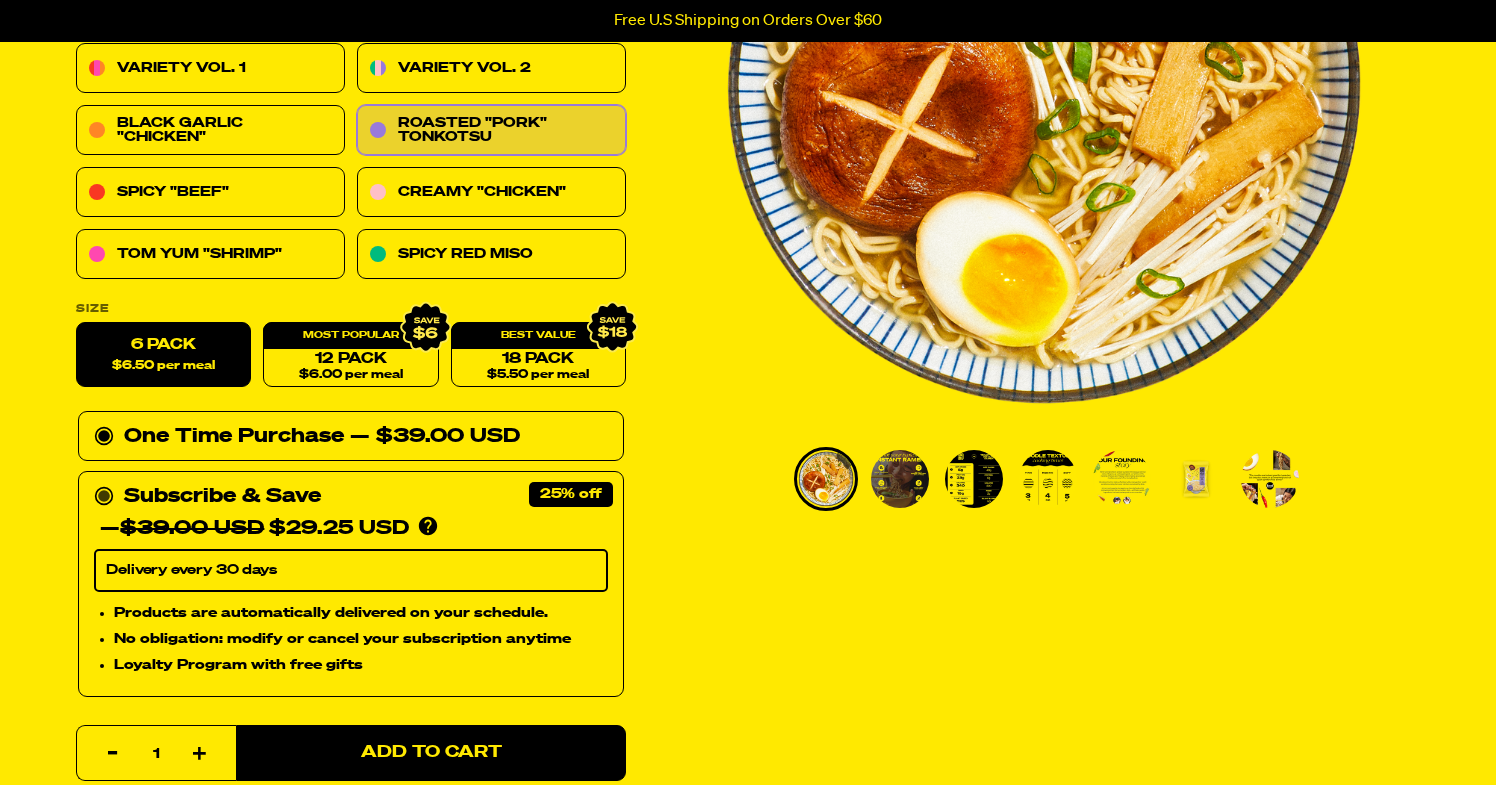 click on "Subscribe & Save  25%" at bounding box center (222, 497) 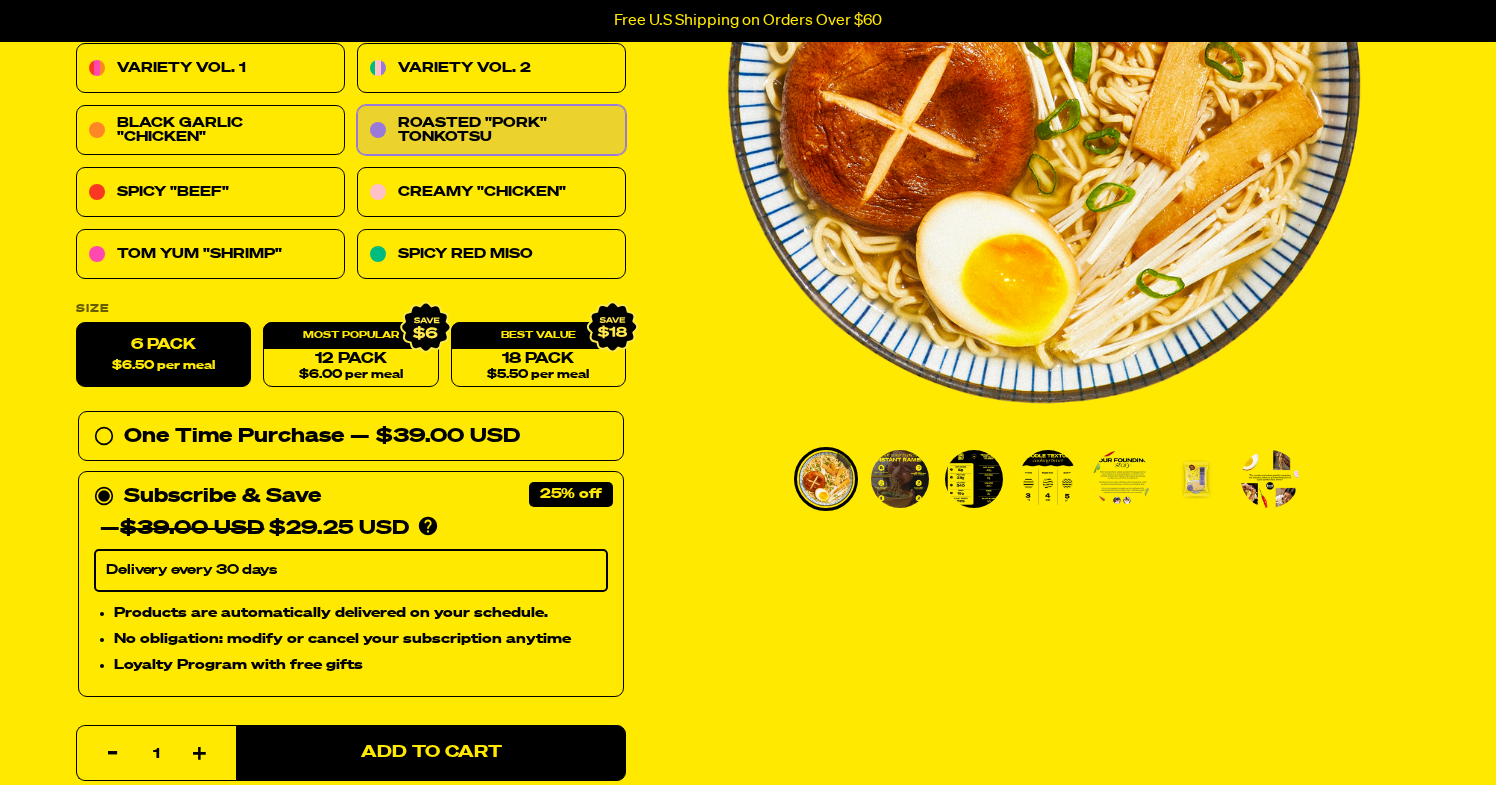 click on "Delivery every 30 days" at bounding box center (351, 571) 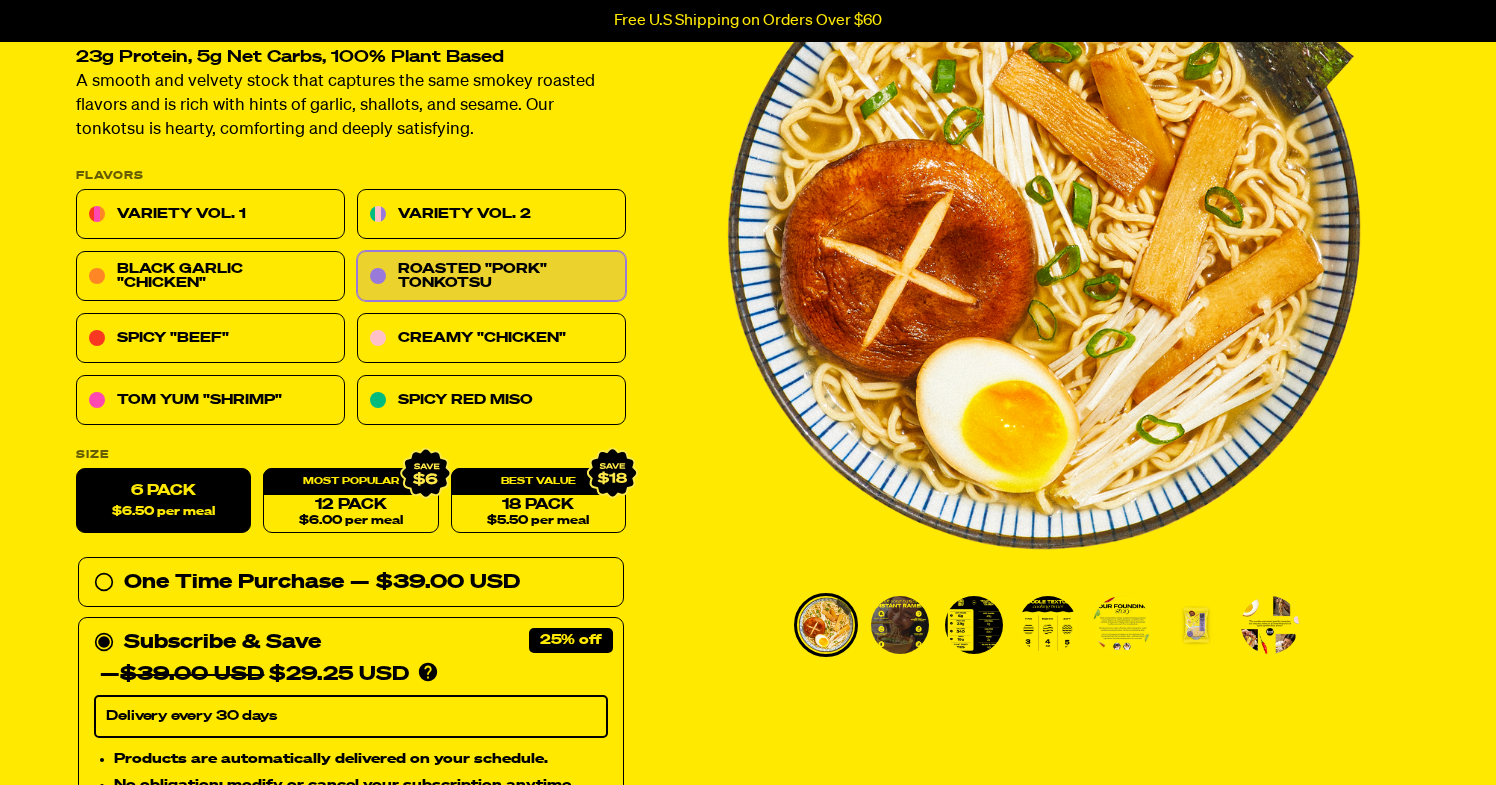 scroll, scrollTop: 235, scrollLeft: 0, axis: vertical 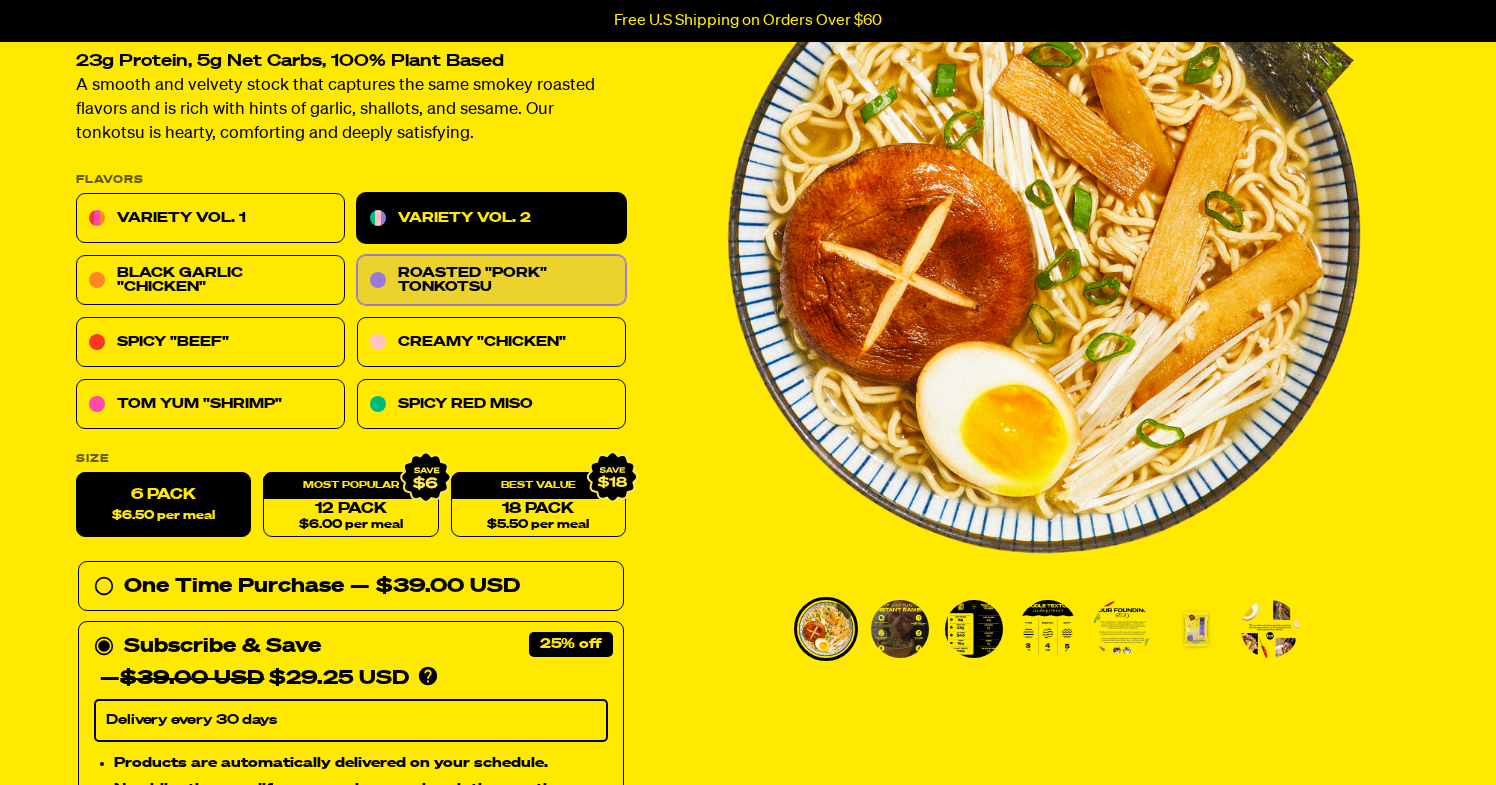 click on "Variety Vol. 2" at bounding box center [491, 219] 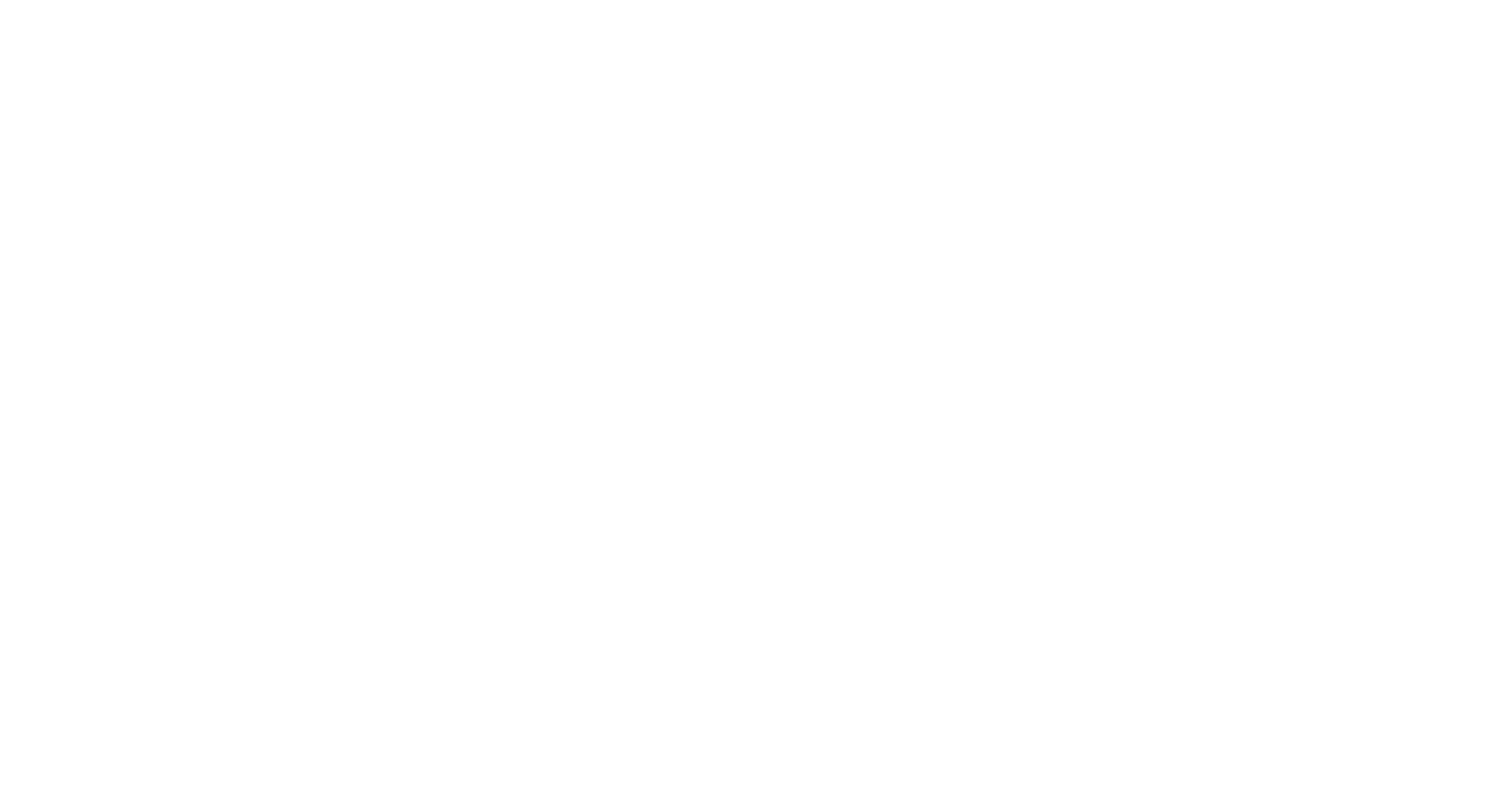 scroll, scrollTop: 0, scrollLeft: 0, axis: both 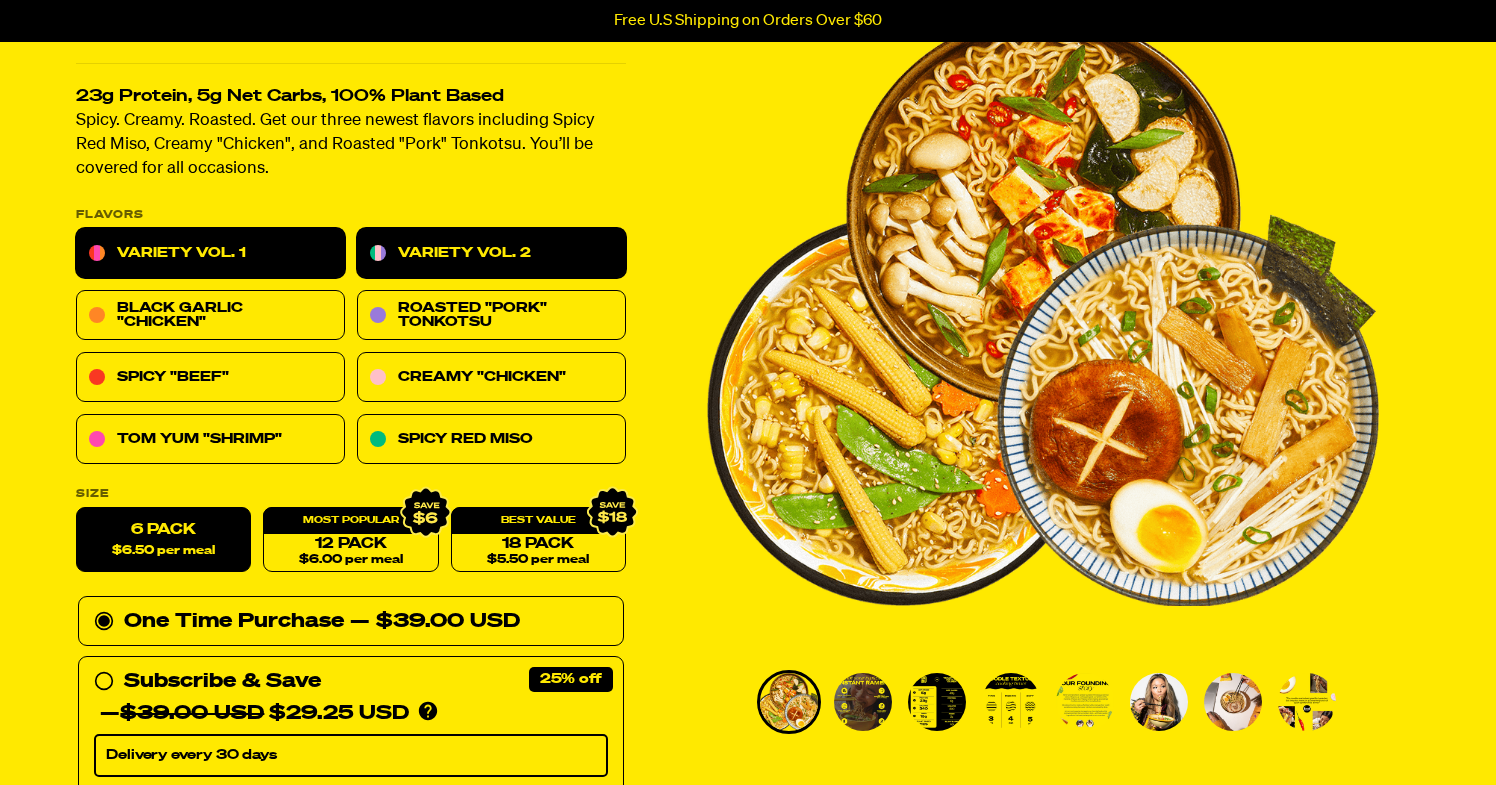 click on "Variety Vol. 1" at bounding box center (210, 254) 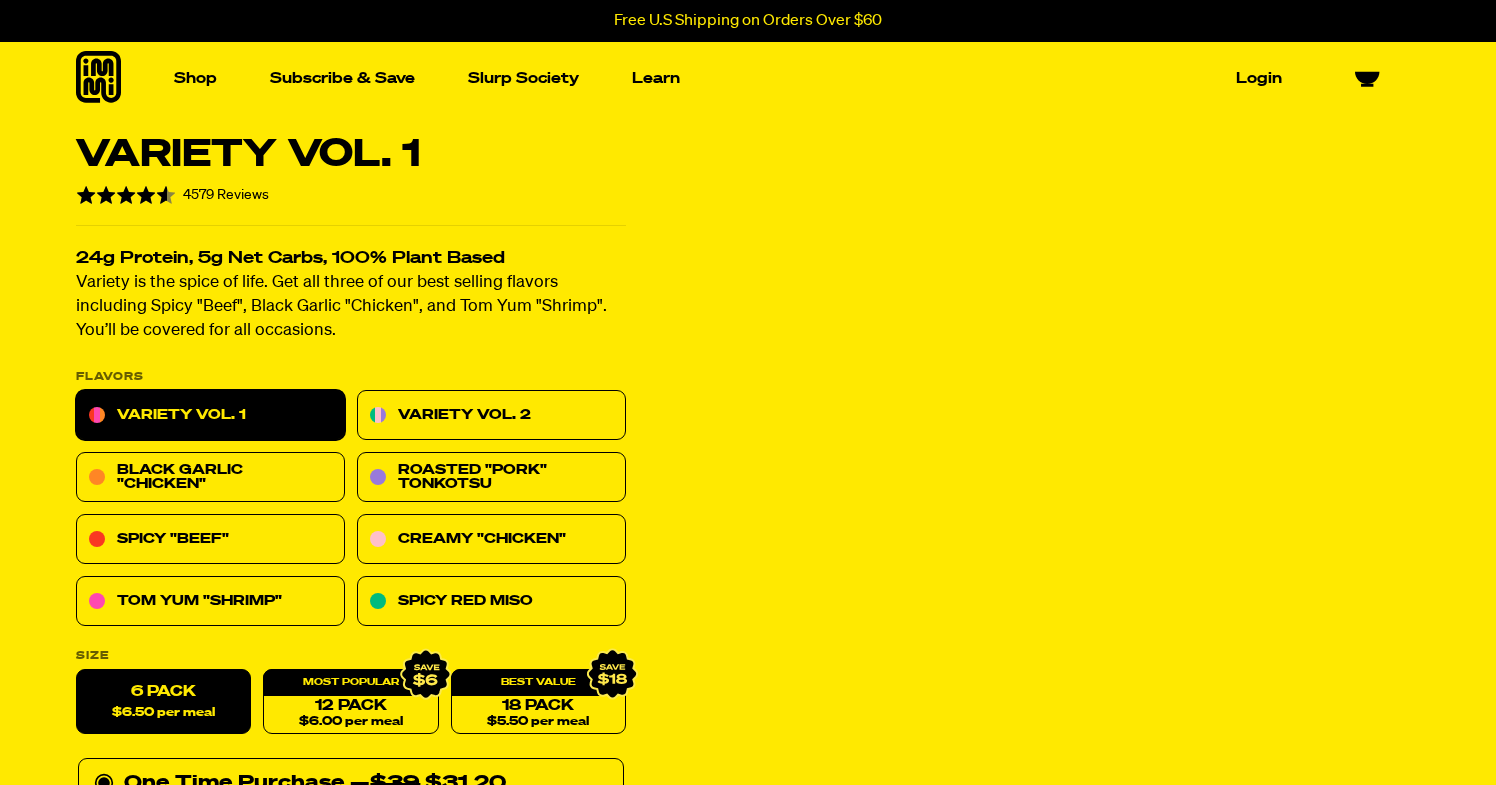 scroll, scrollTop: 0, scrollLeft: 0, axis: both 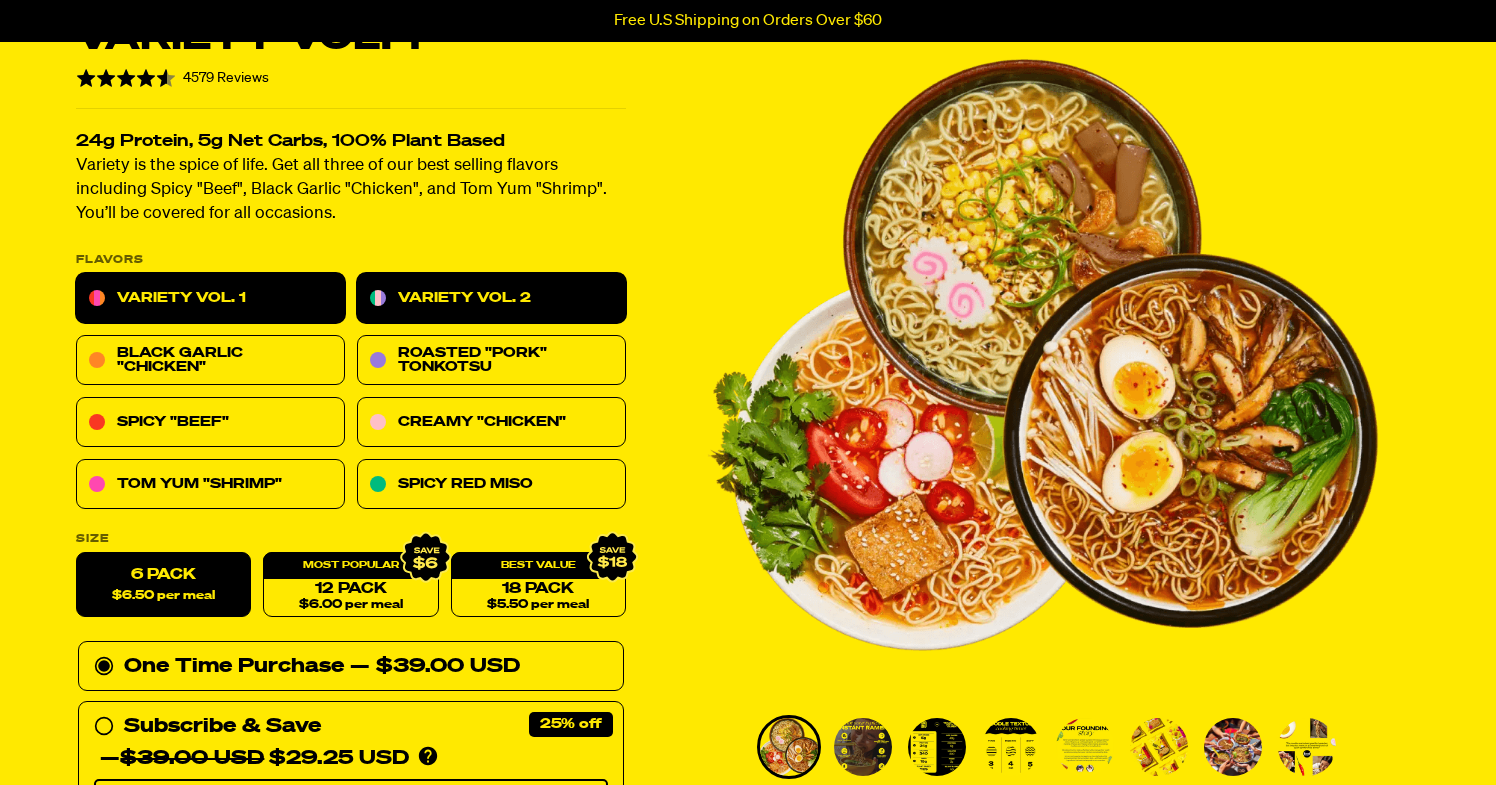 click on "Variety Vol. 2" at bounding box center (491, 299) 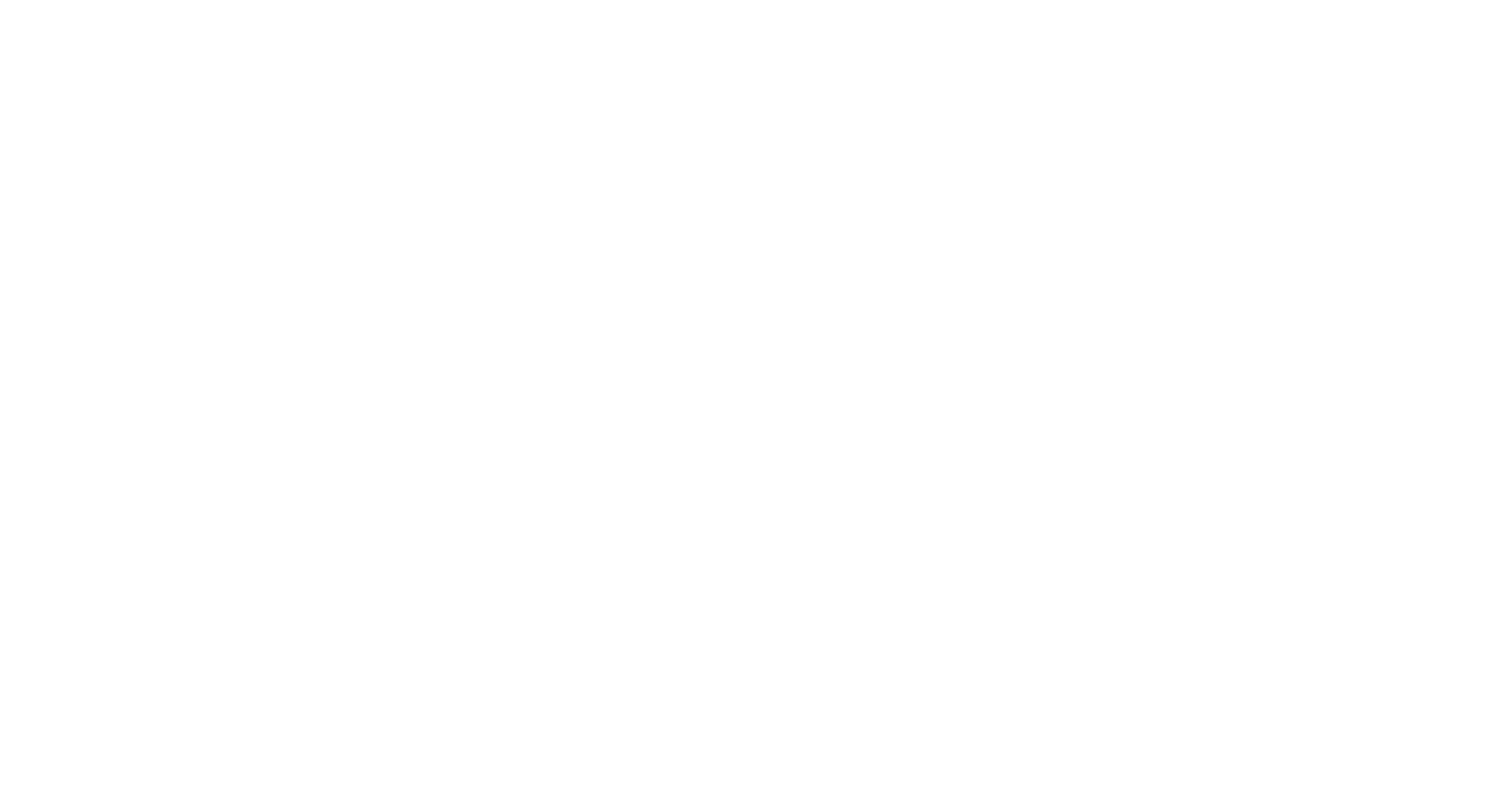 scroll, scrollTop: 0, scrollLeft: 0, axis: both 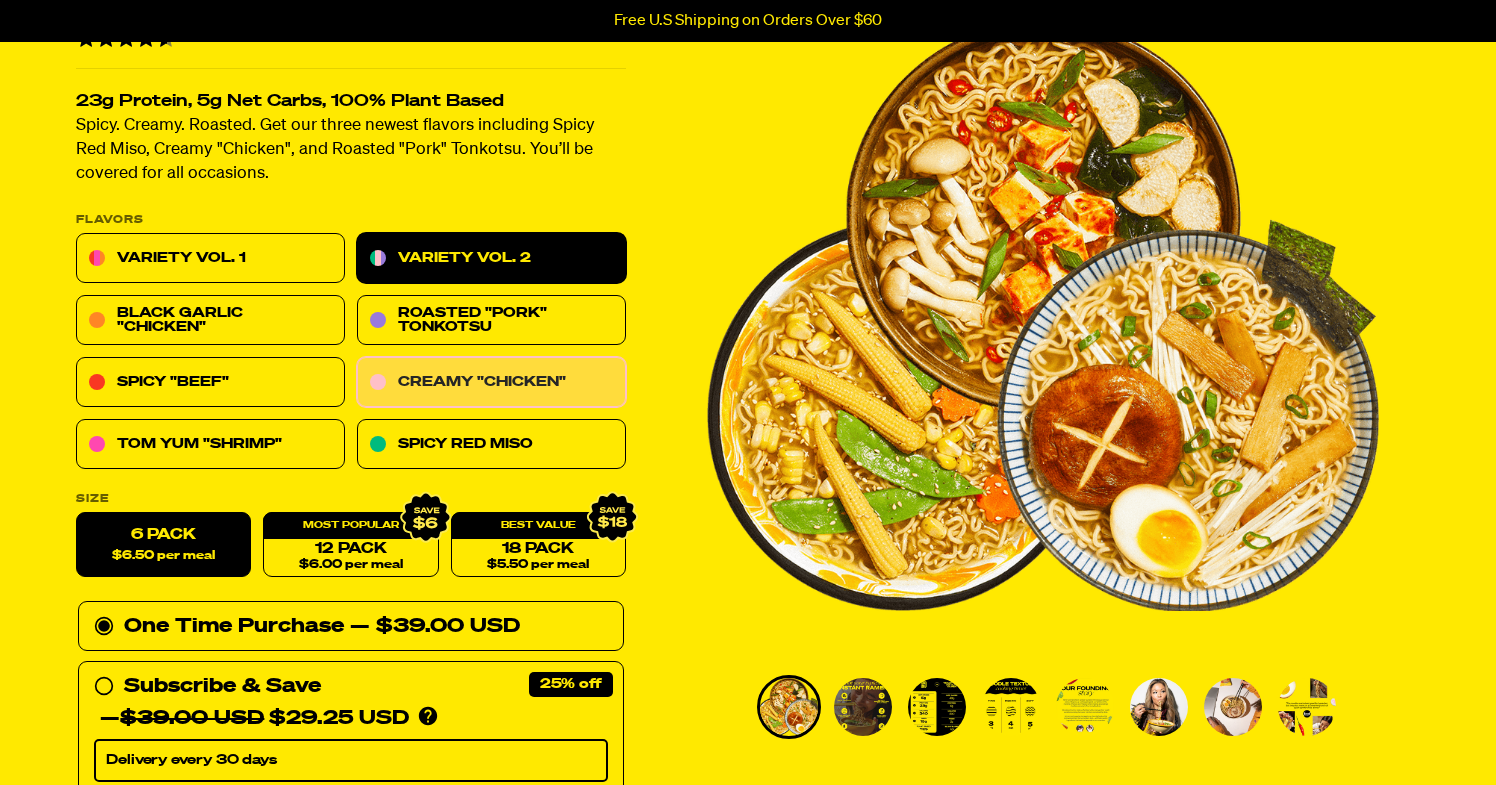 click on "Creamy "Chicken"" at bounding box center (491, 383) 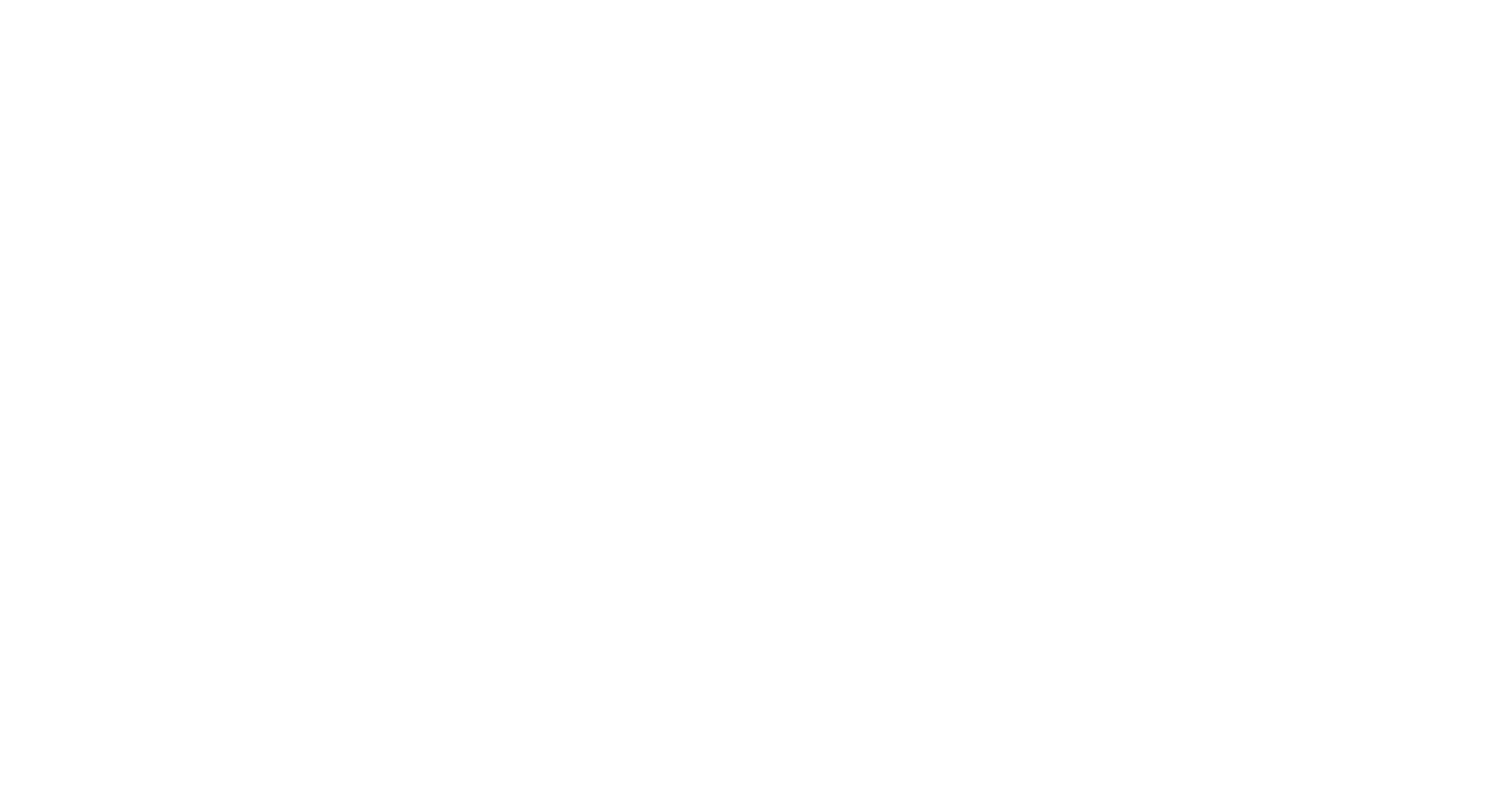 scroll, scrollTop: 0, scrollLeft: 0, axis: both 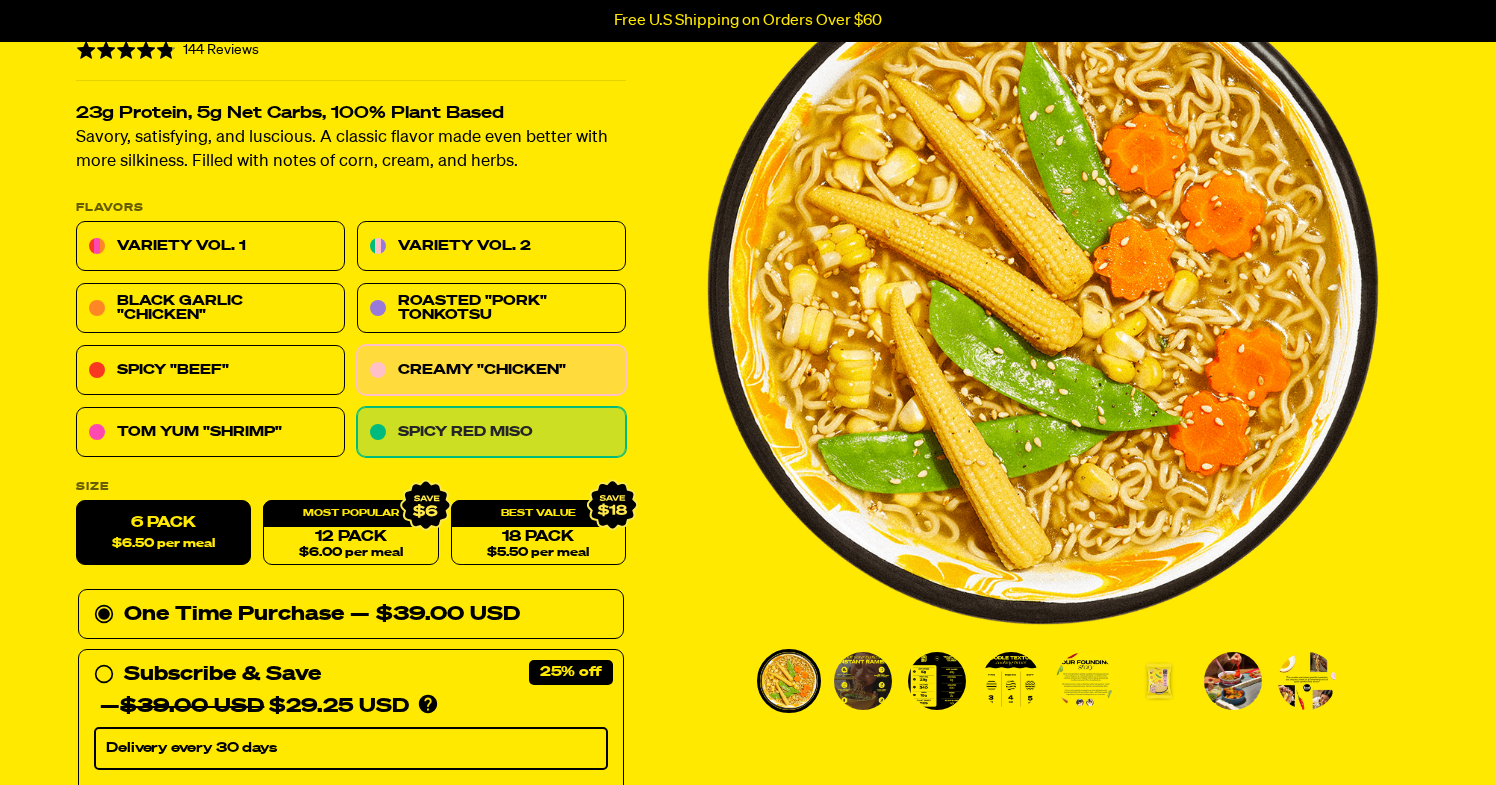 click on "Spicy Red Miso" at bounding box center (491, 433) 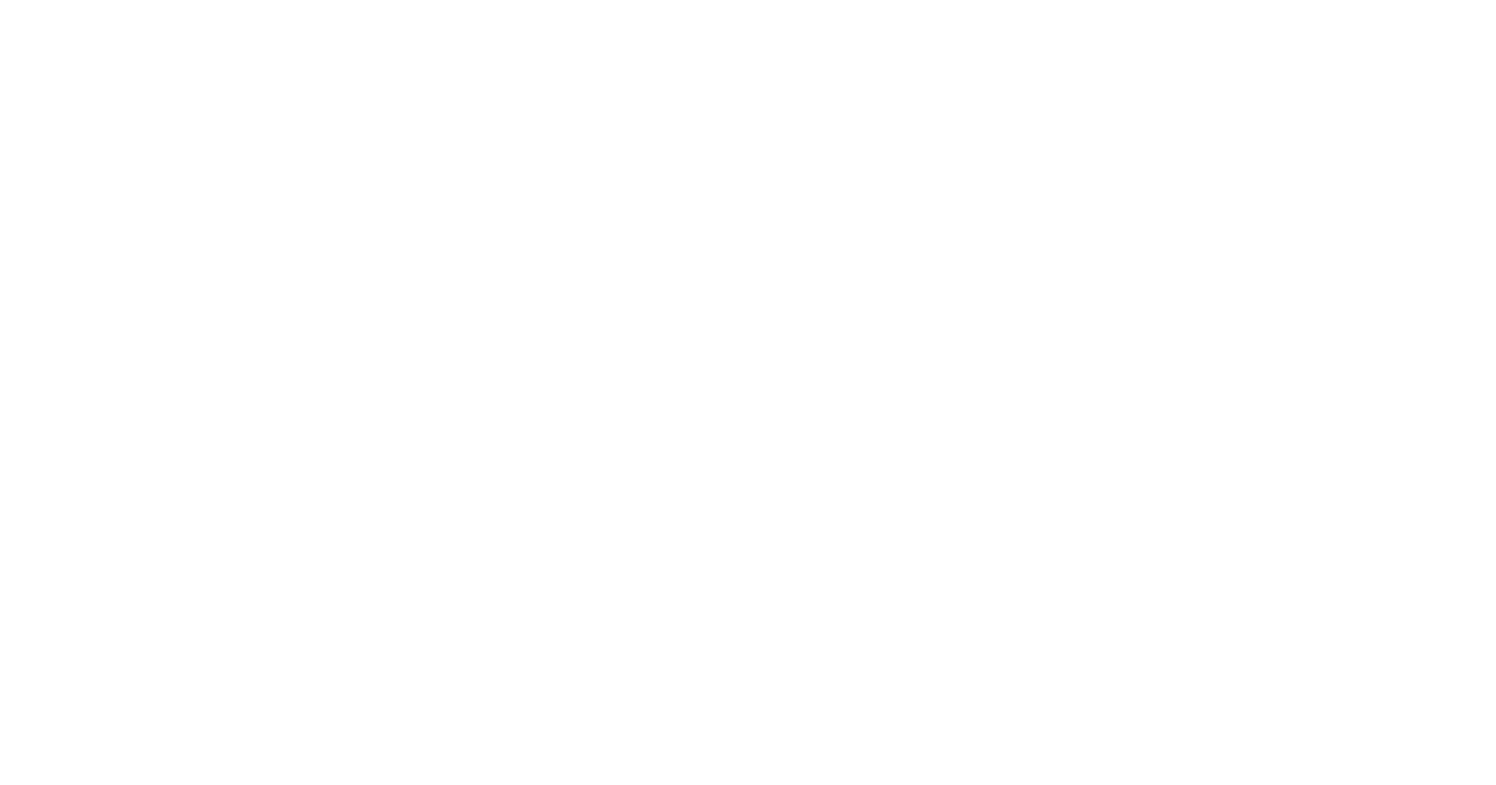 scroll, scrollTop: 0, scrollLeft: 0, axis: both 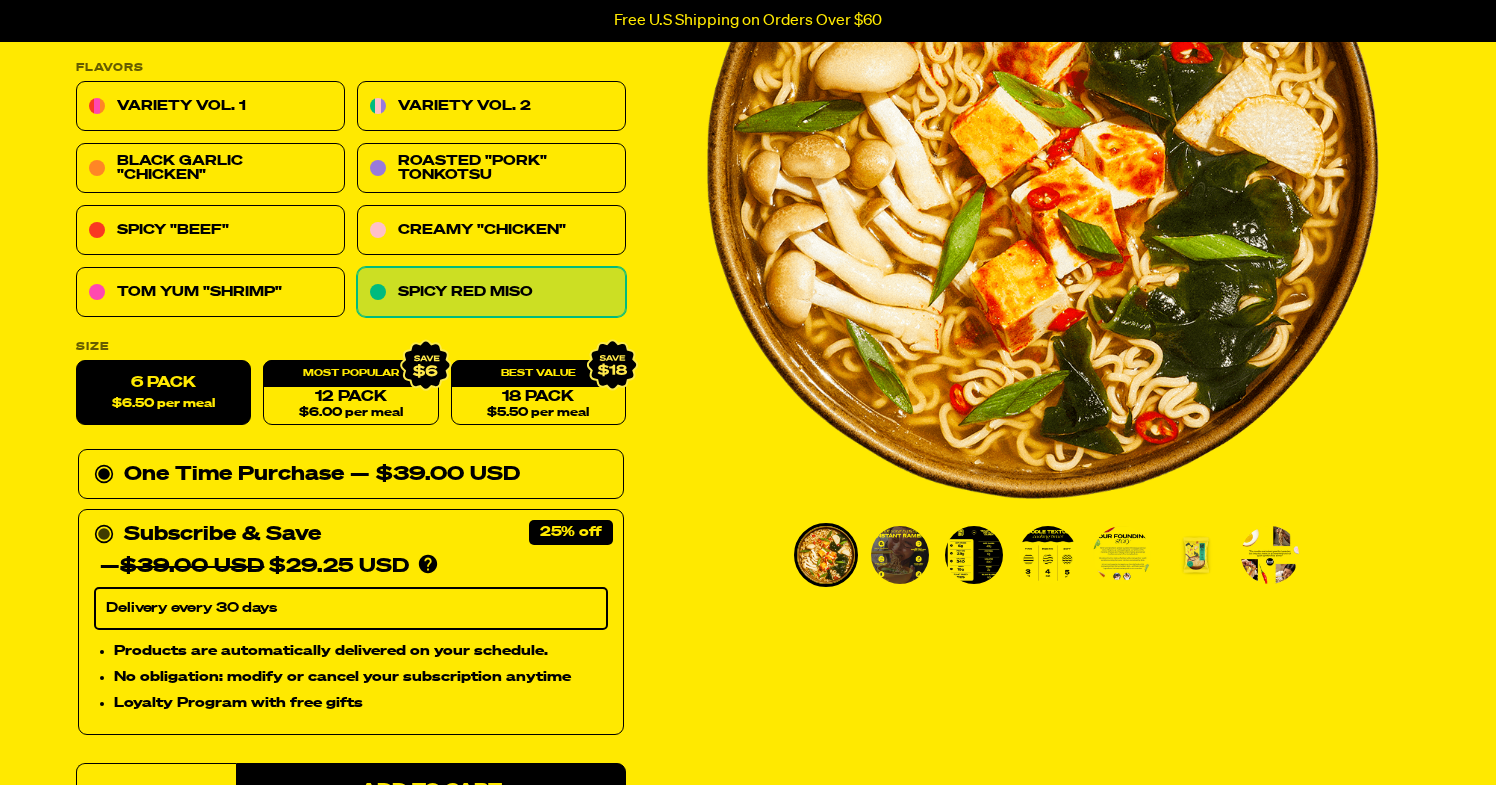 click on "Subscribe & Save 25% — $39.00 USD $29.25 USD You'll receive your selected flavor and pack size every month at a discounted price. Create an account to manage your subscription including: skipping, changing delivery frequency, or canceling." at bounding box center [351, 551] 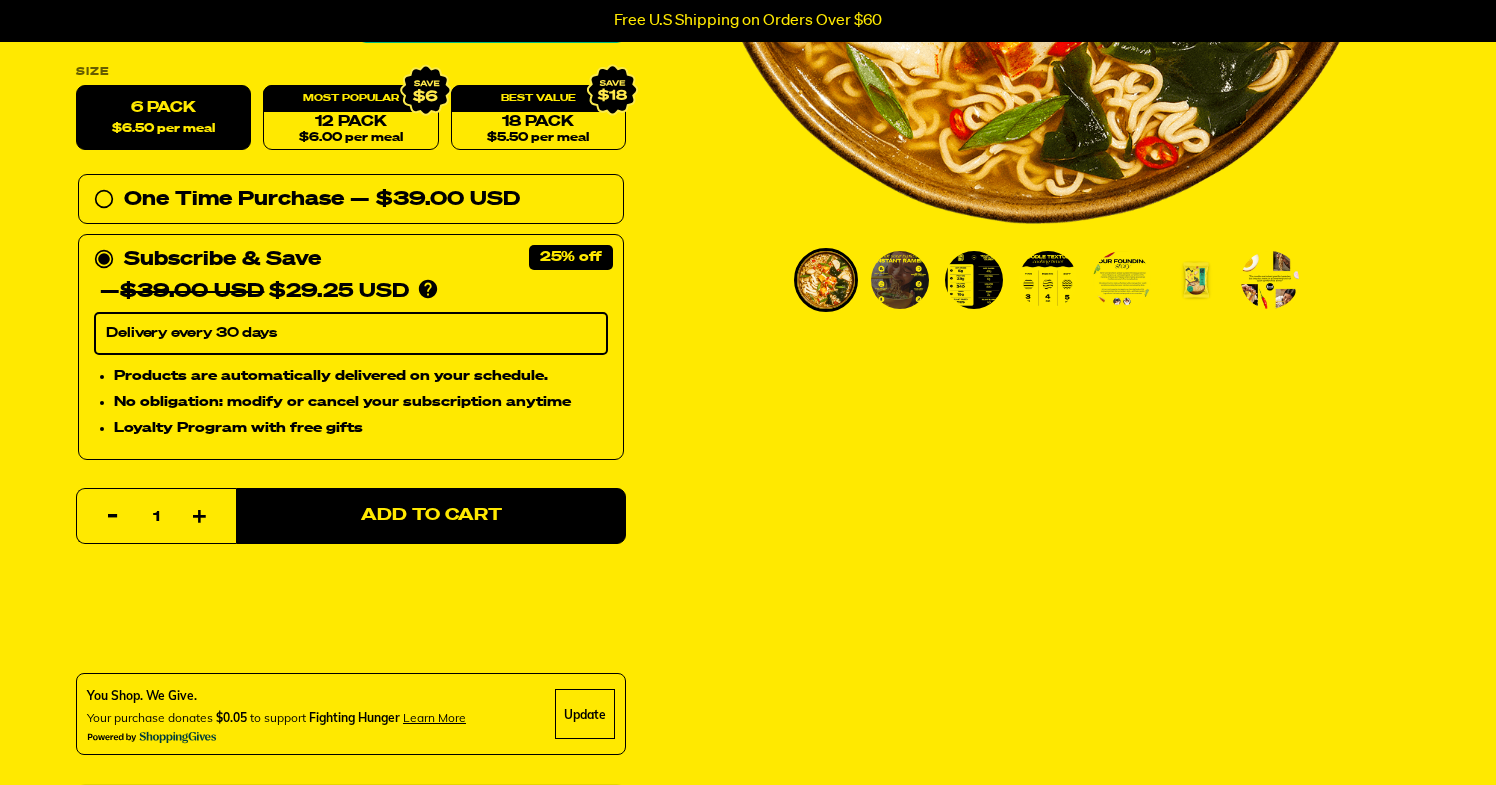 scroll, scrollTop: 595, scrollLeft: 0, axis: vertical 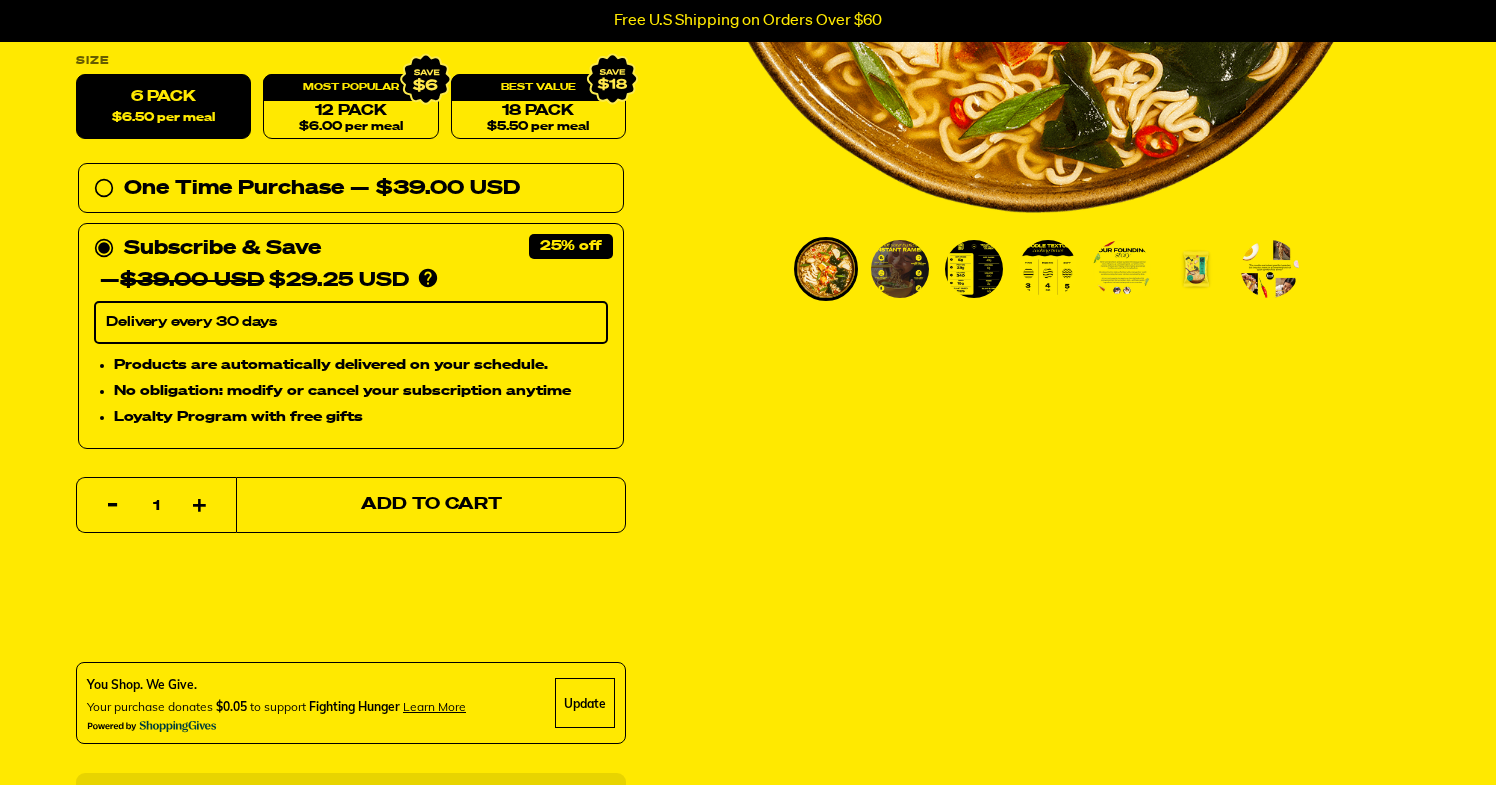 click on "Add to Cart" at bounding box center [431, 505] 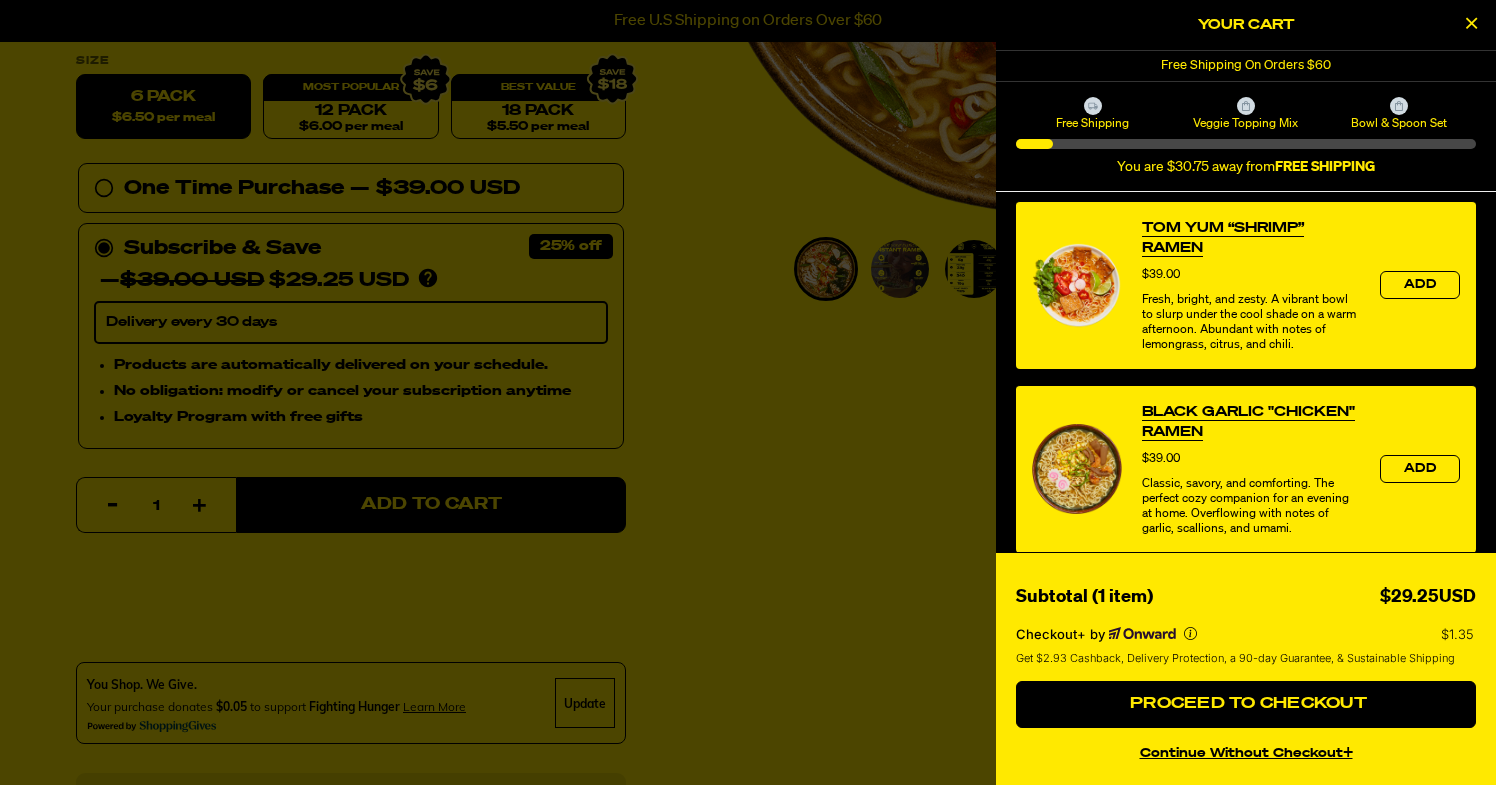 scroll, scrollTop: 896, scrollLeft: 0, axis: vertical 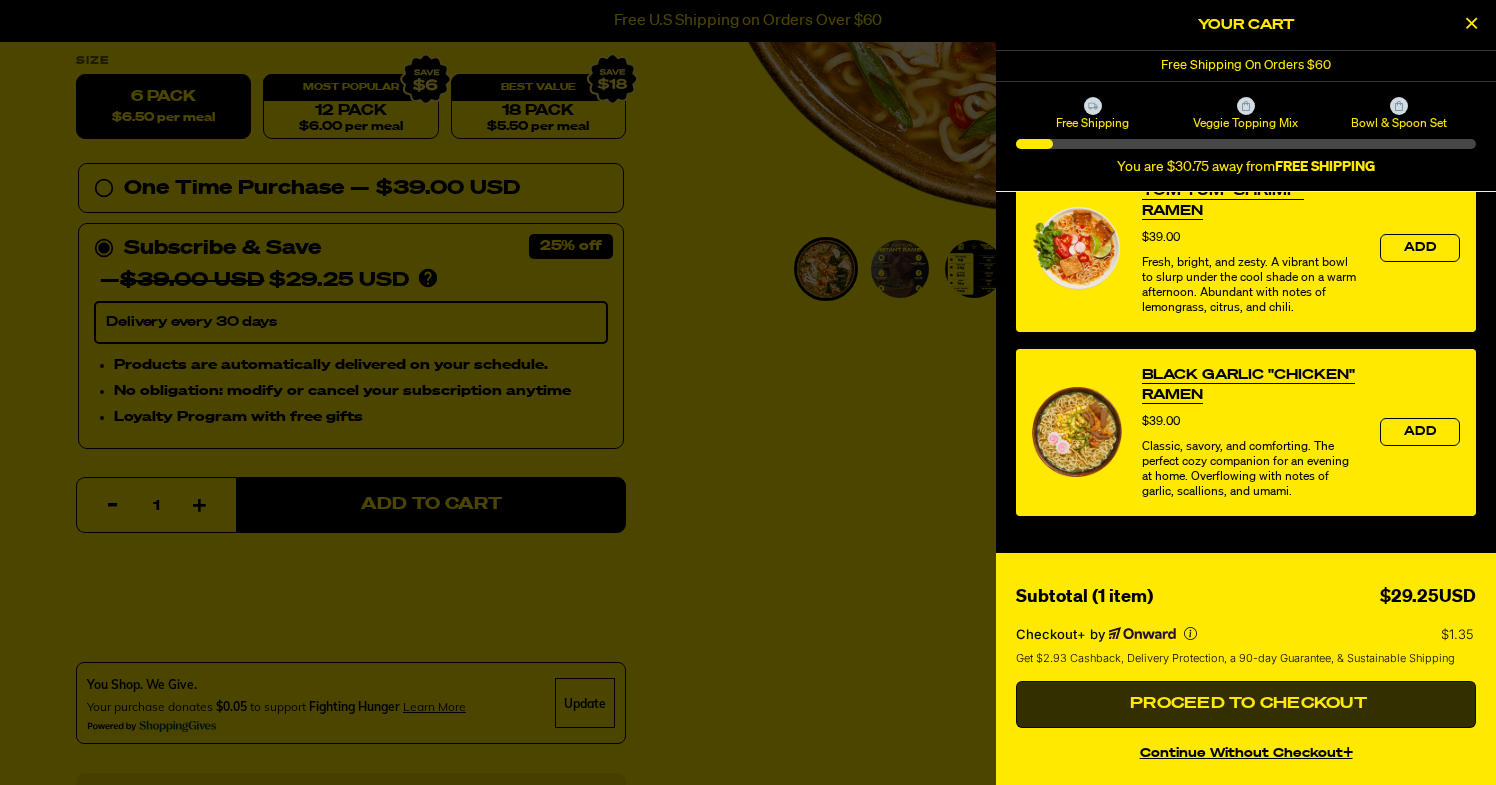 click on "Proceed to Checkout" at bounding box center [1246, 704] 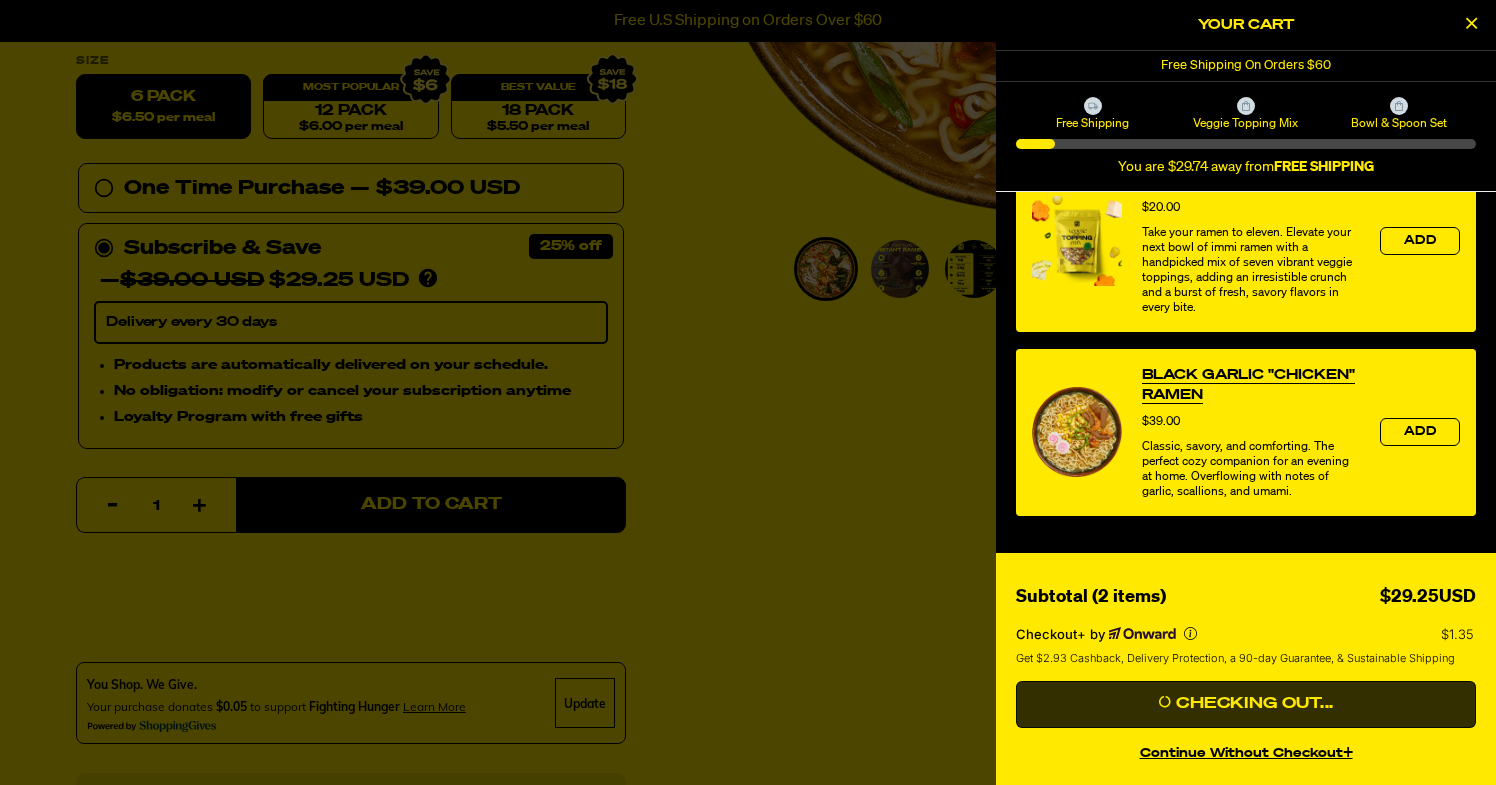 scroll, scrollTop: 345, scrollLeft: 0, axis: vertical 